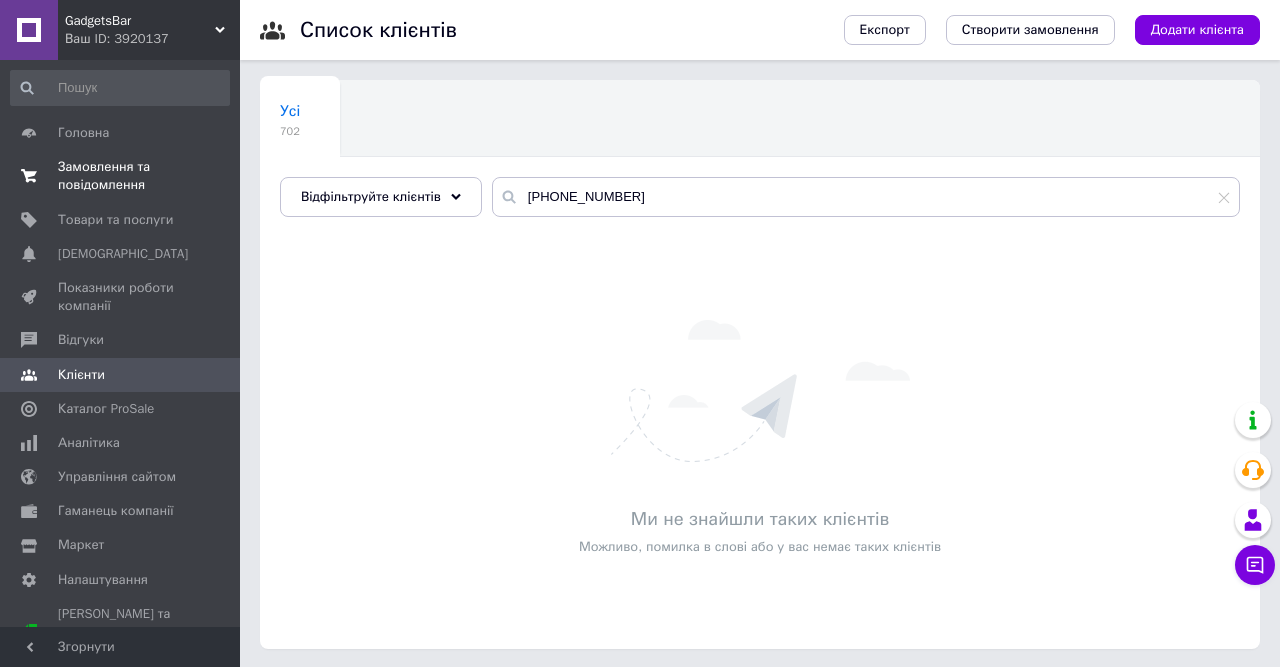 scroll, scrollTop: 0, scrollLeft: 0, axis: both 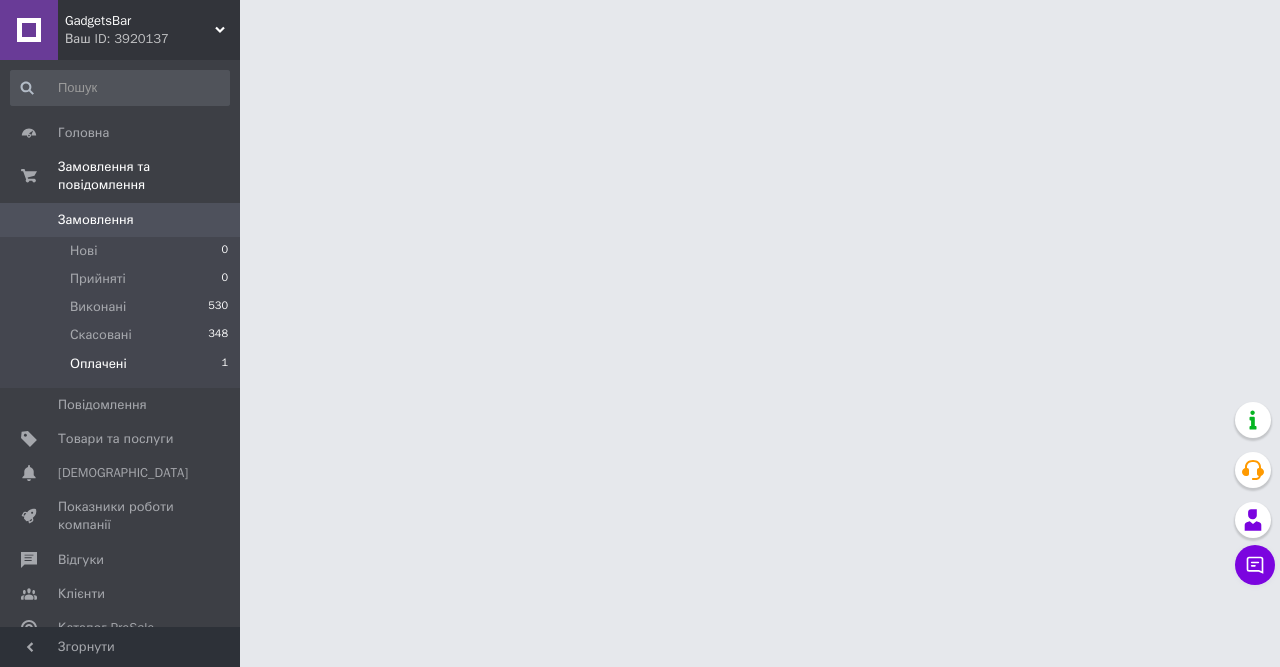 click on "Оплачені" at bounding box center (98, 364) 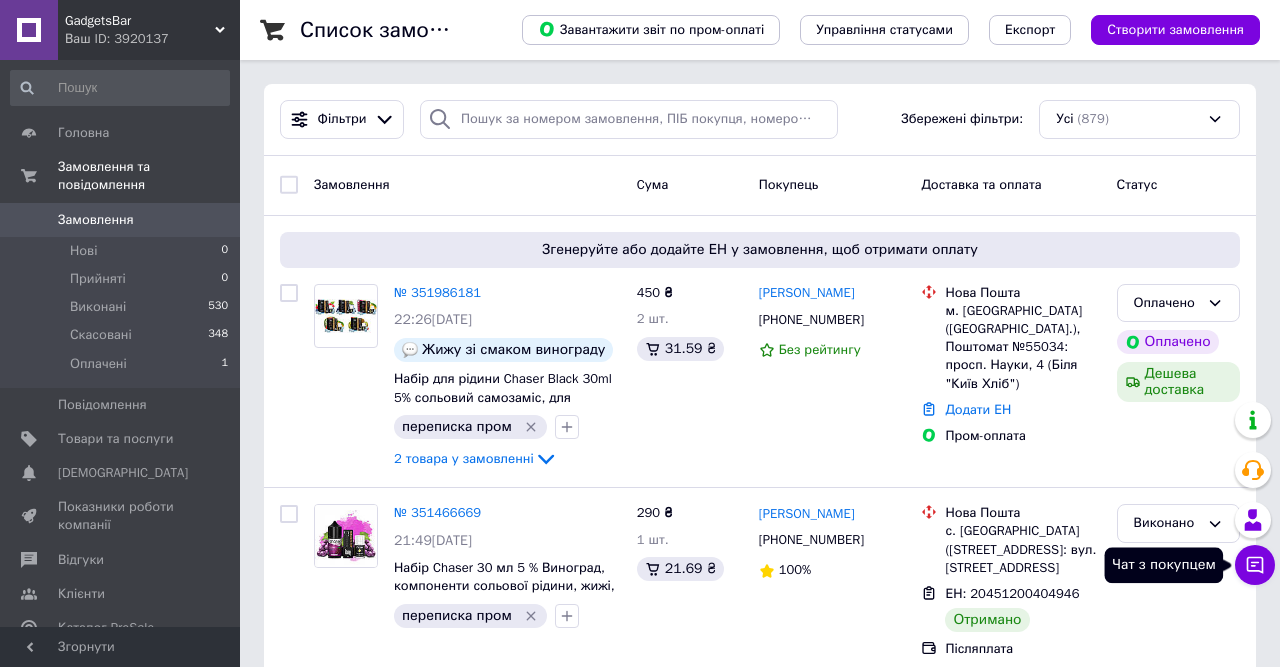 click 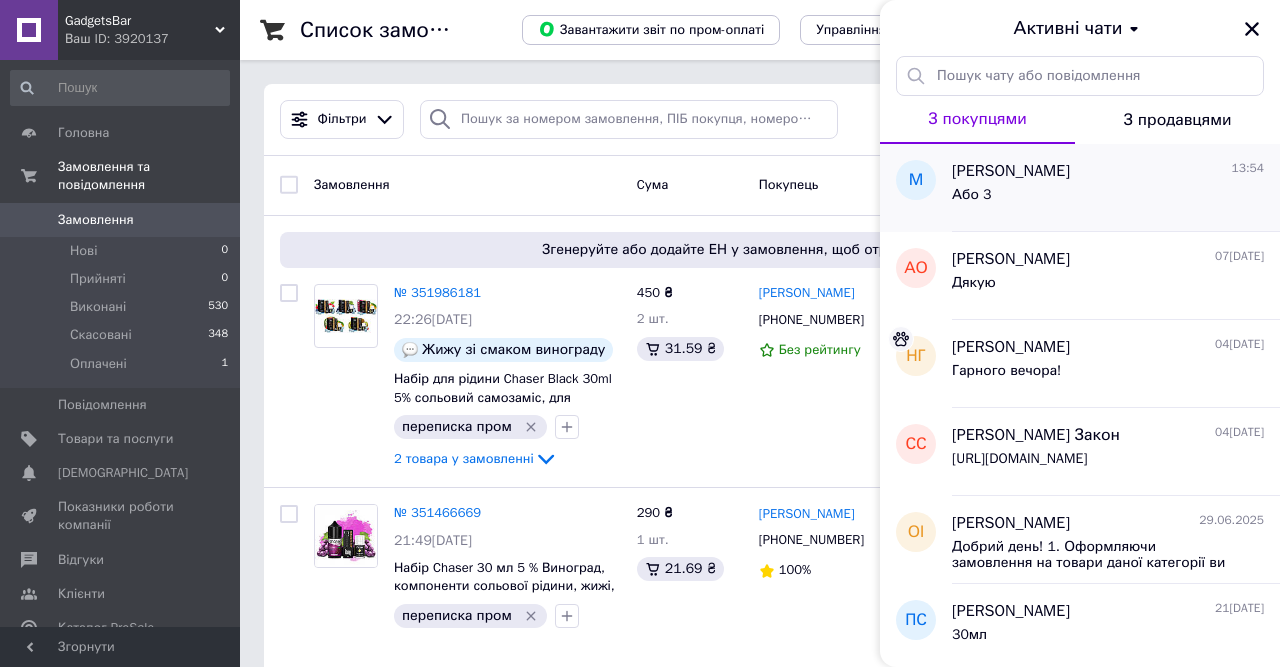 click on "[PERSON_NAME] 13:54" at bounding box center (1108, 171) 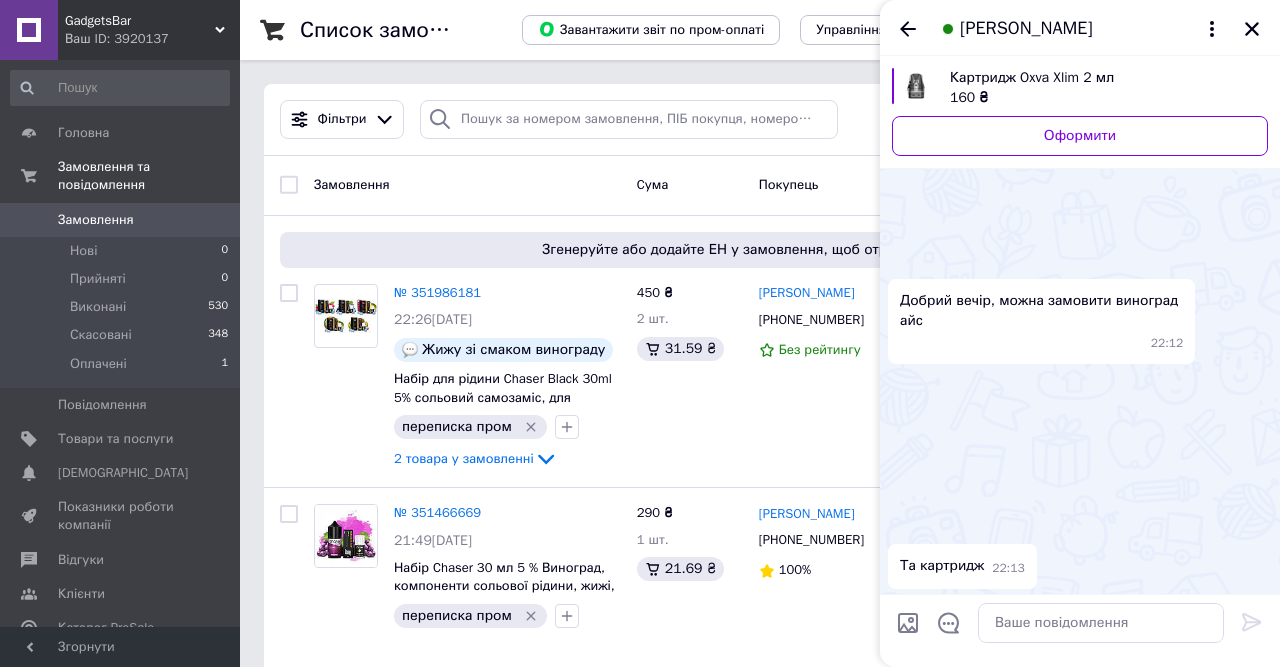 scroll, scrollTop: 3417, scrollLeft: 0, axis: vertical 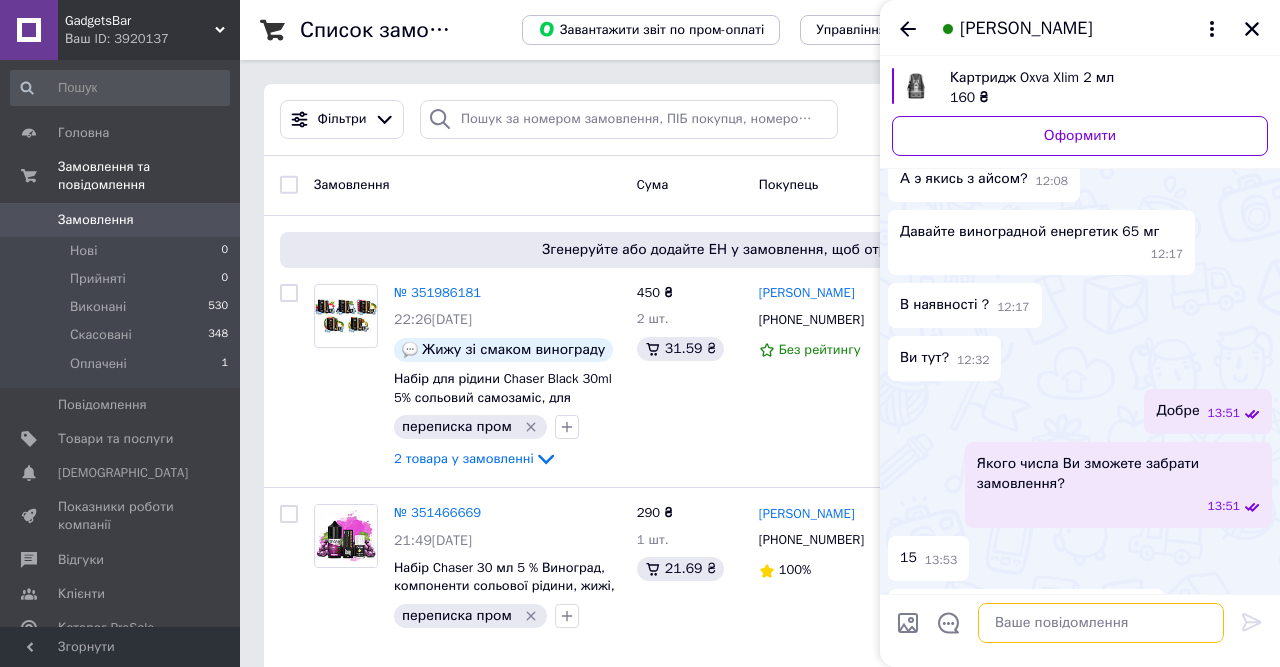 click at bounding box center (1101, 623) 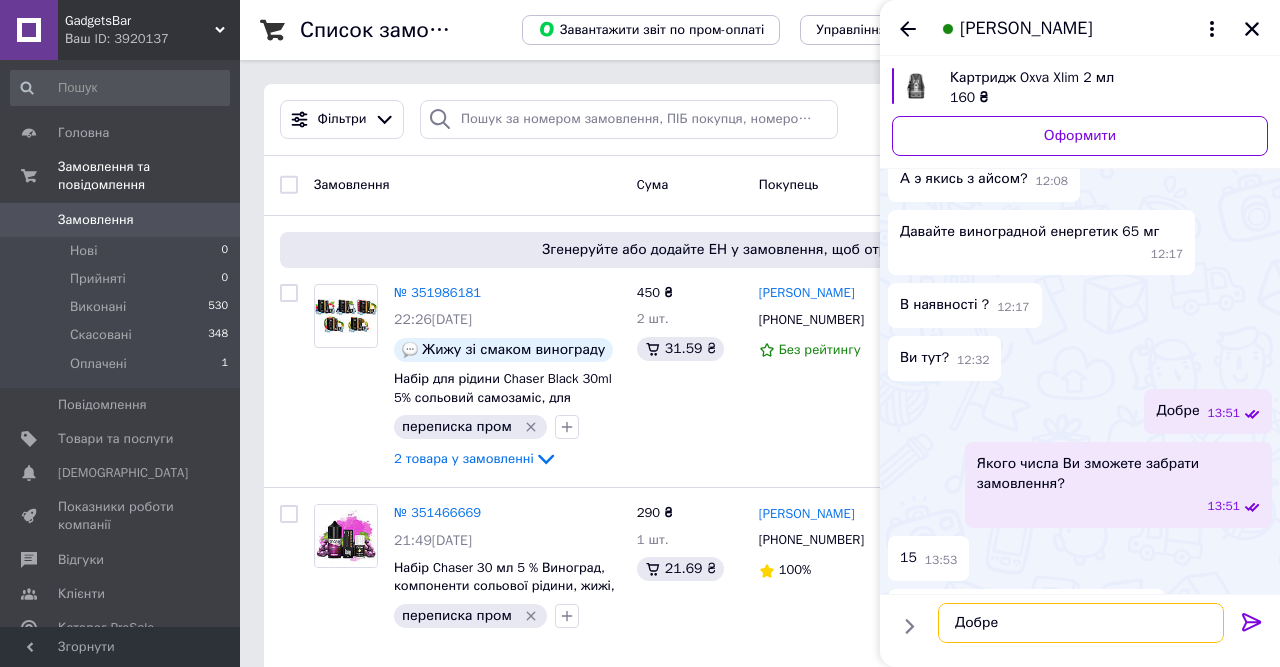 type on "Добре)" 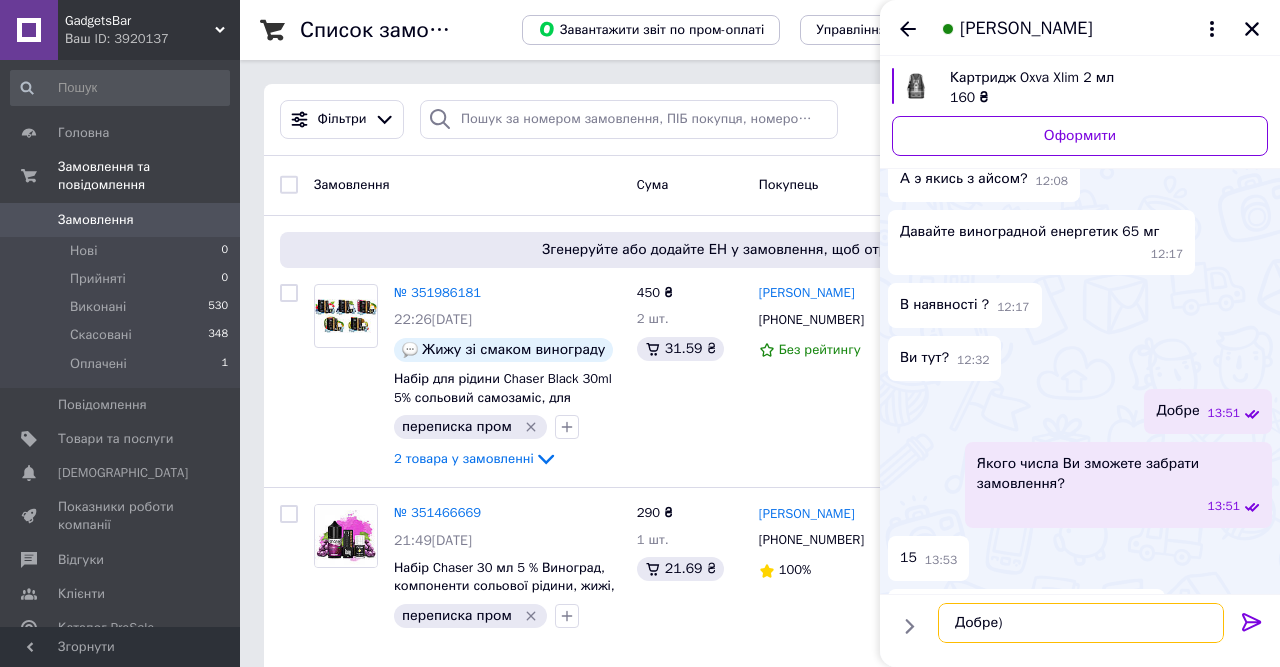 type 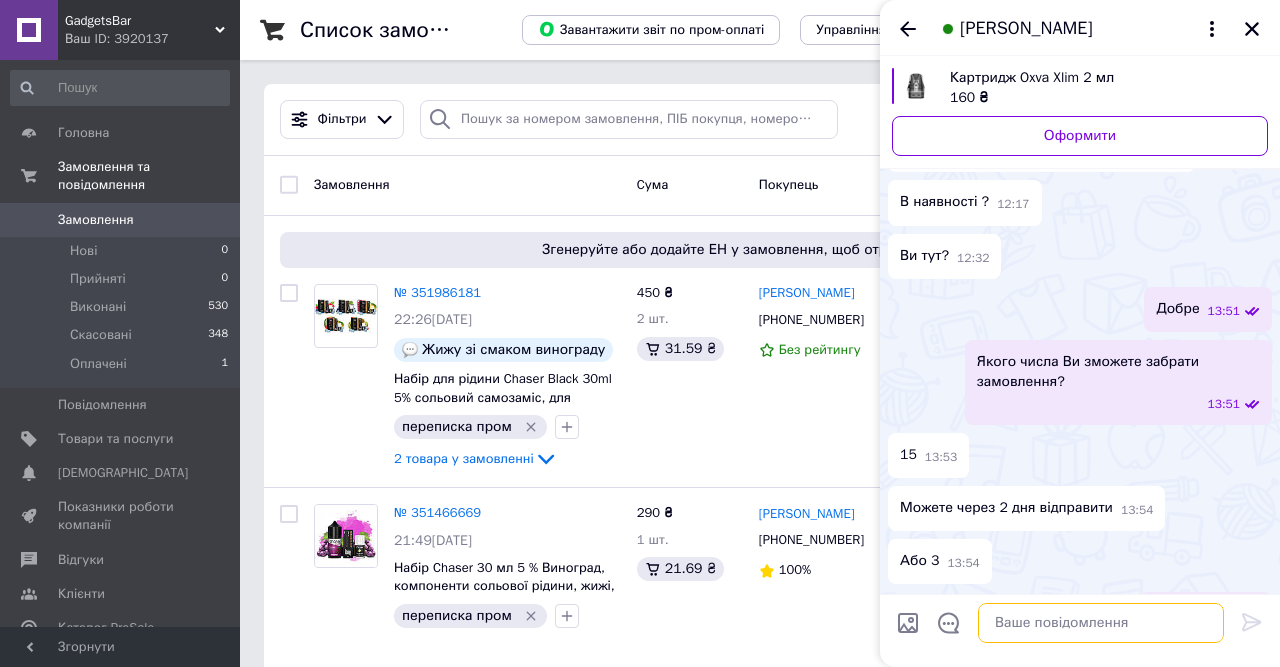 scroll, scrollTop: 3367, scrollLeft: 0, axis: vertical 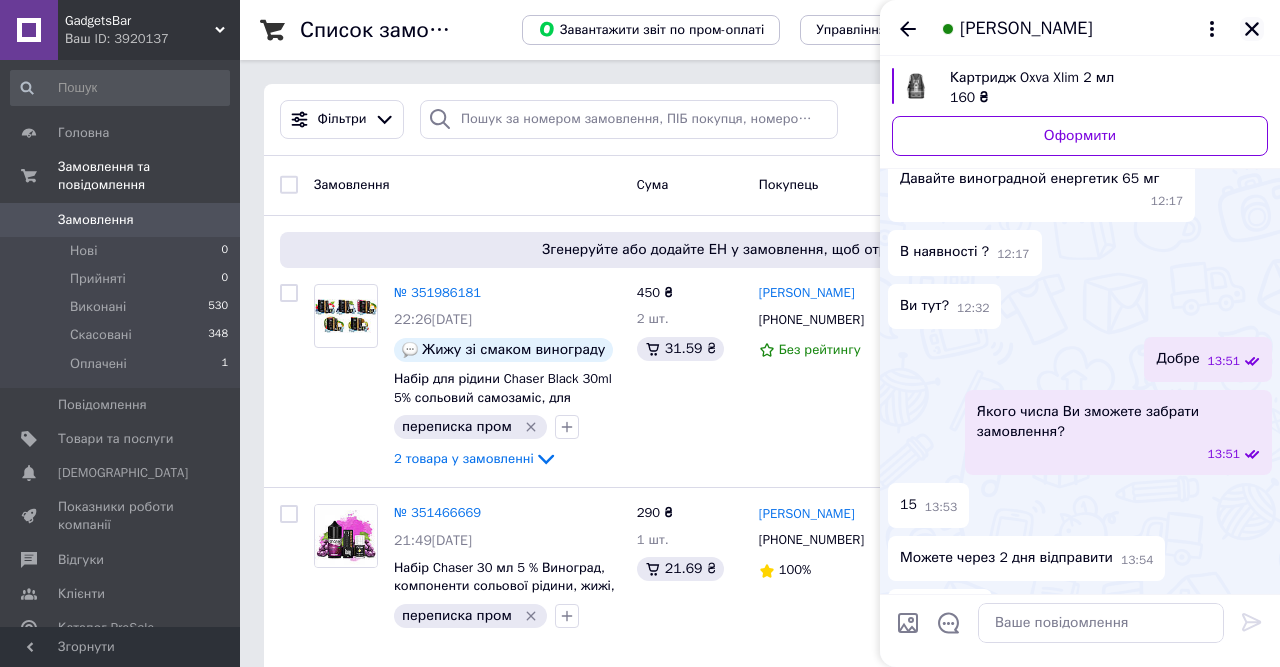click 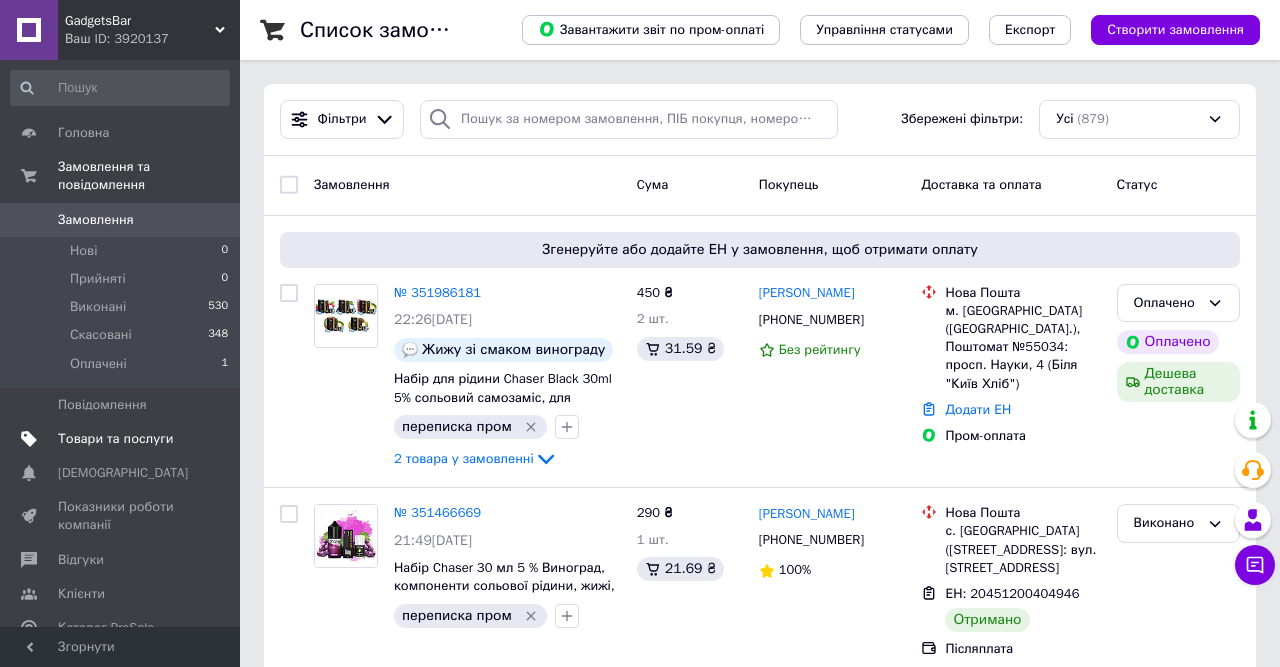 click on "Товари та послуги" at bounding box center (115, 439) 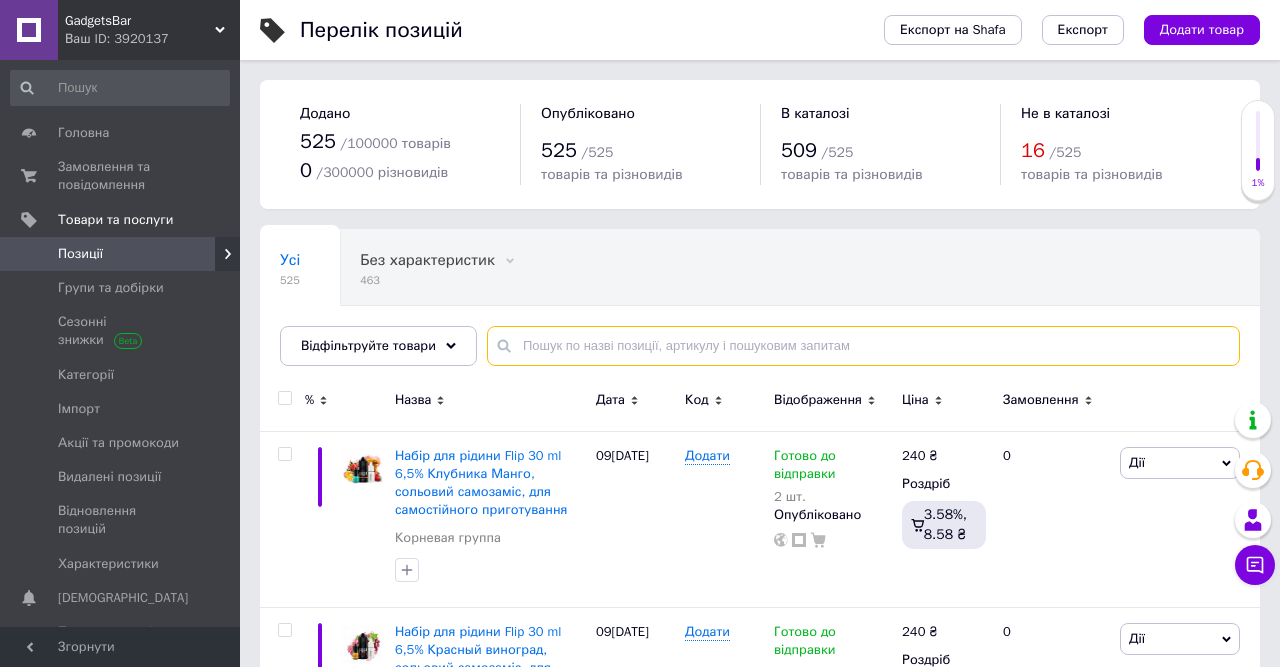 click at bounding box center (863, 346) 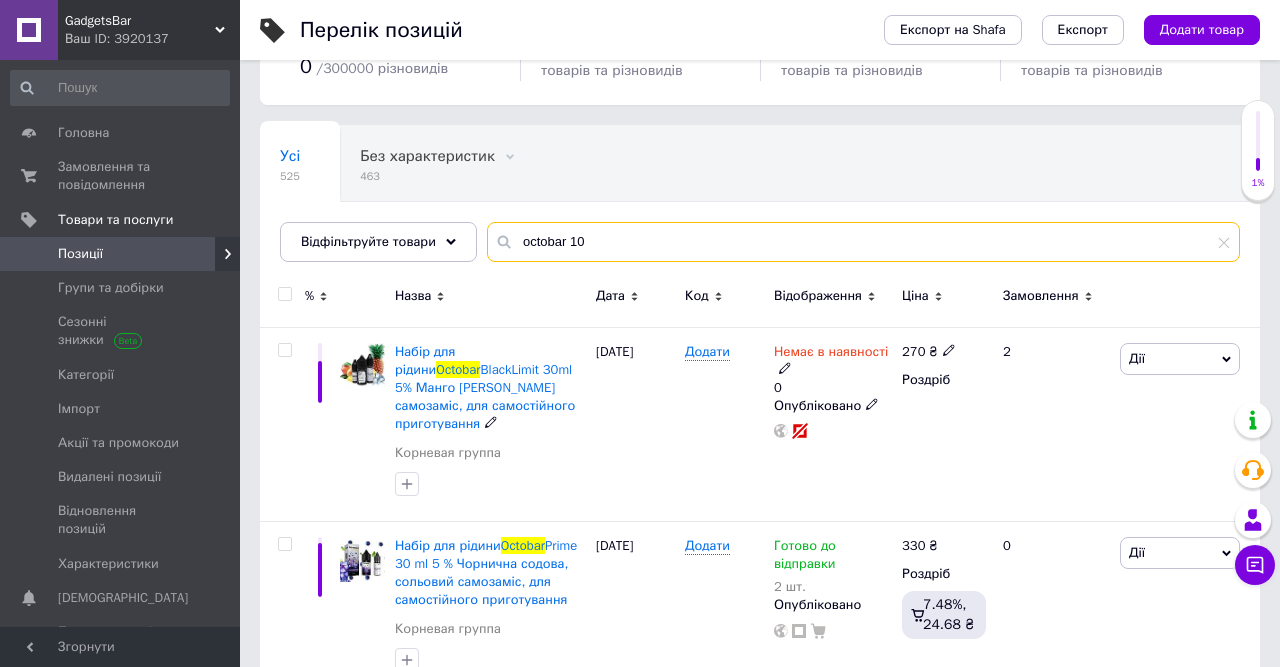 scroll, scrollTop: 0, scrollLeft: 0, axis: both 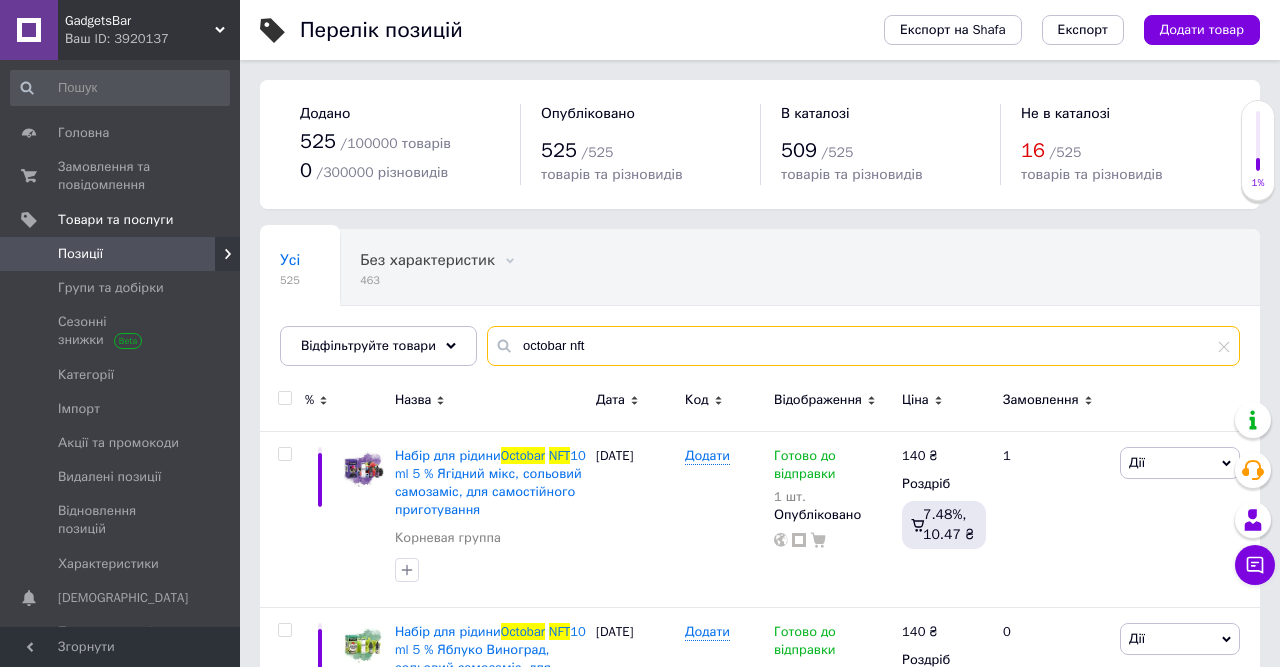 type on "octobar nft" 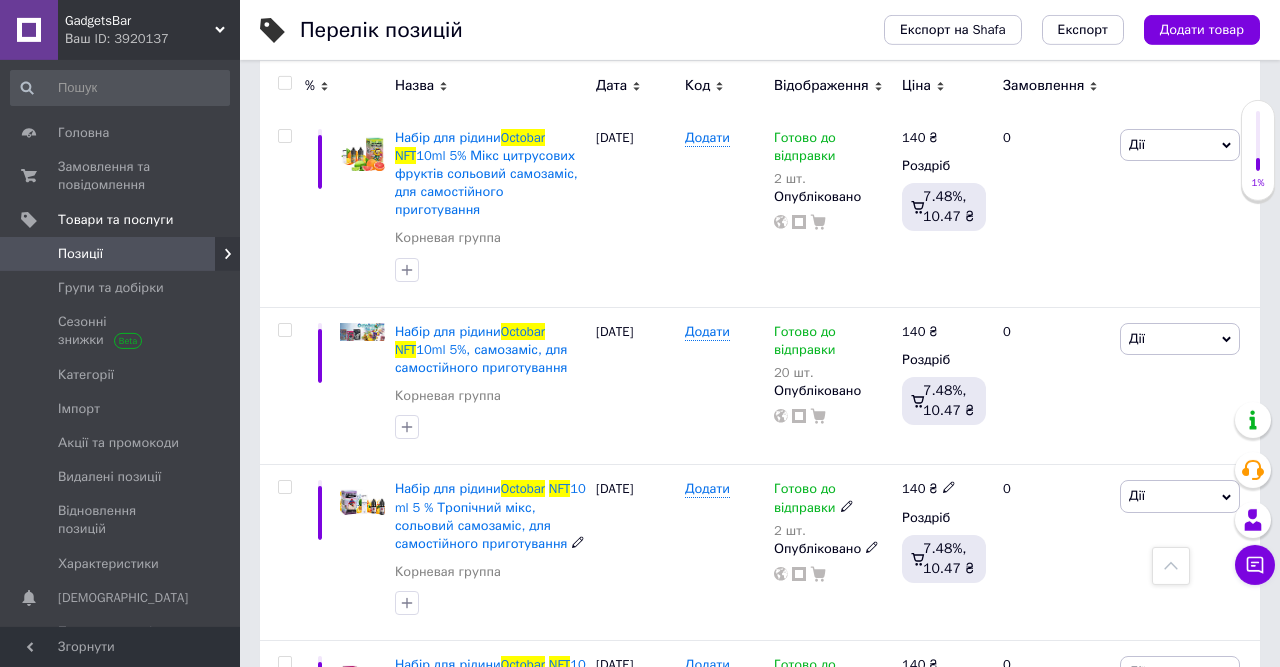 scroll, scrollTop: 667, scrollLeft: 0, axis: vertical 